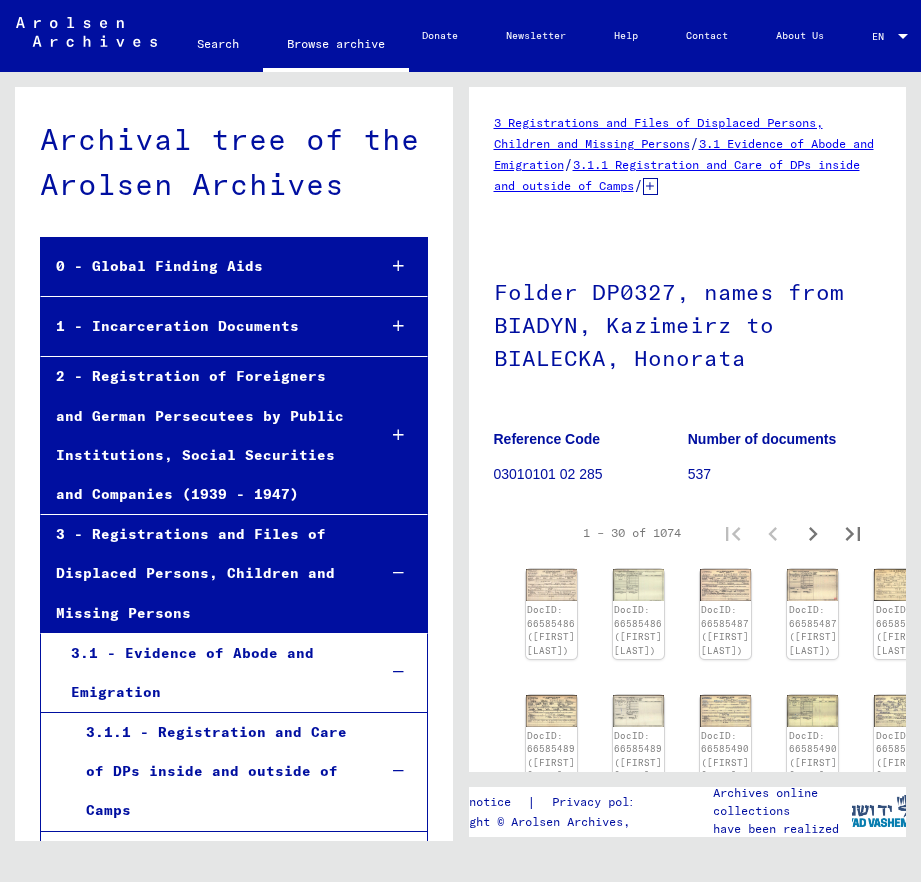 scroll, scrollTop: 0, scrollLeft: 0, axis: both 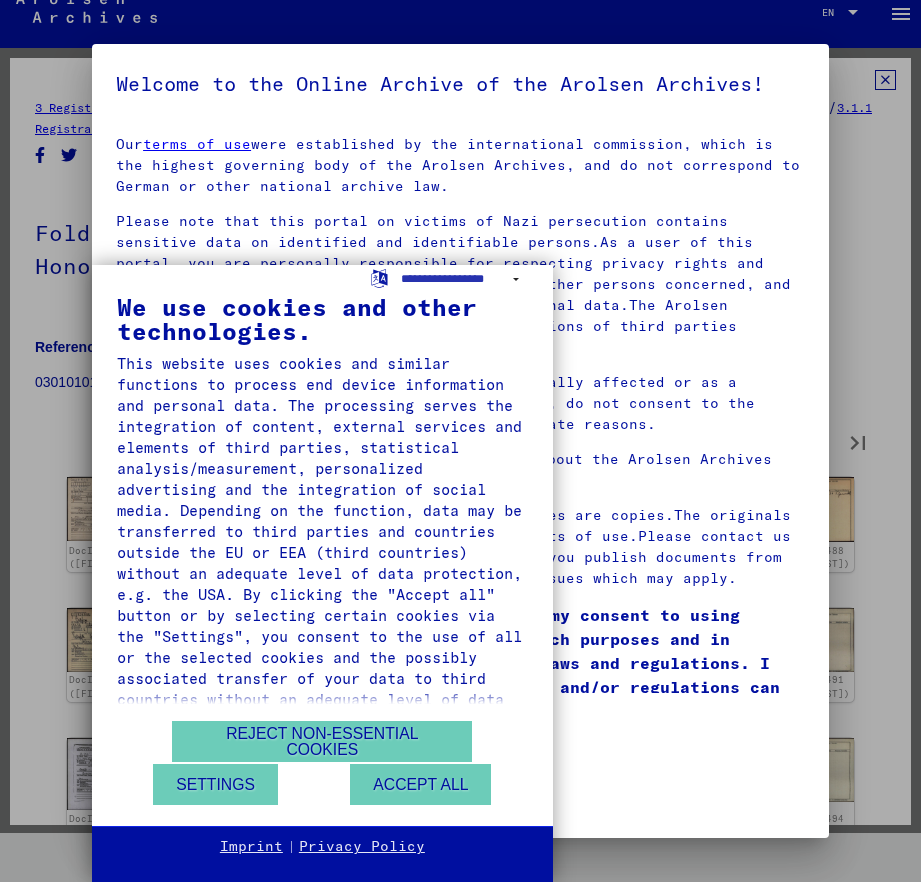 type on "*" 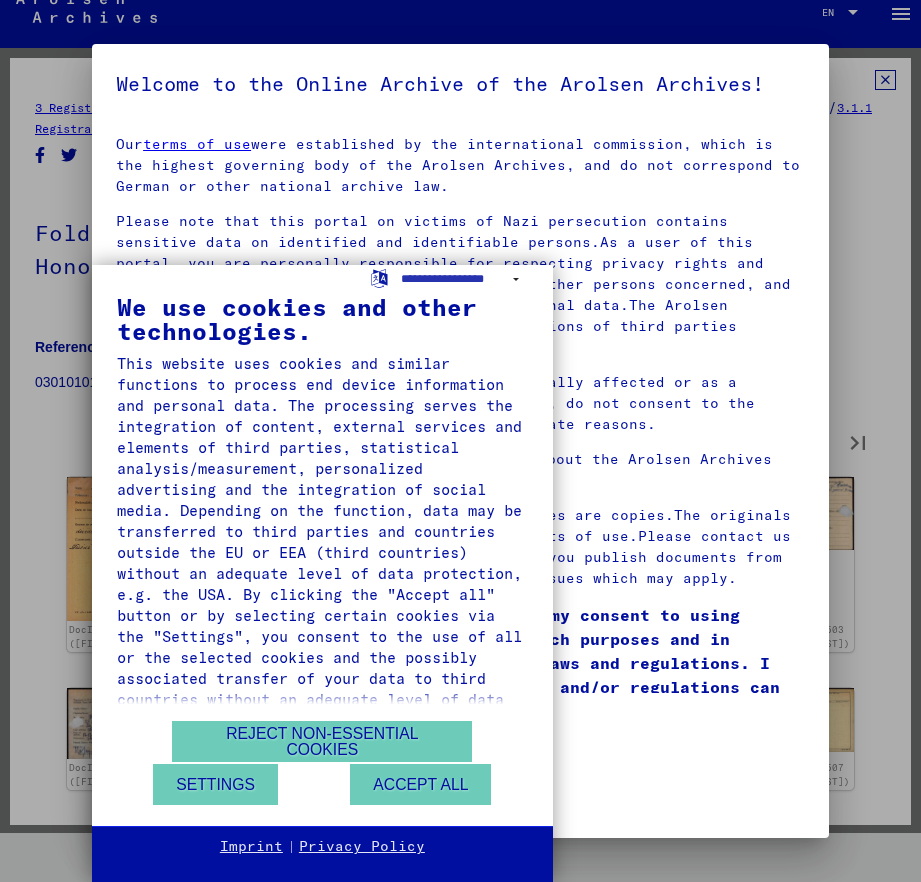 type on "*" 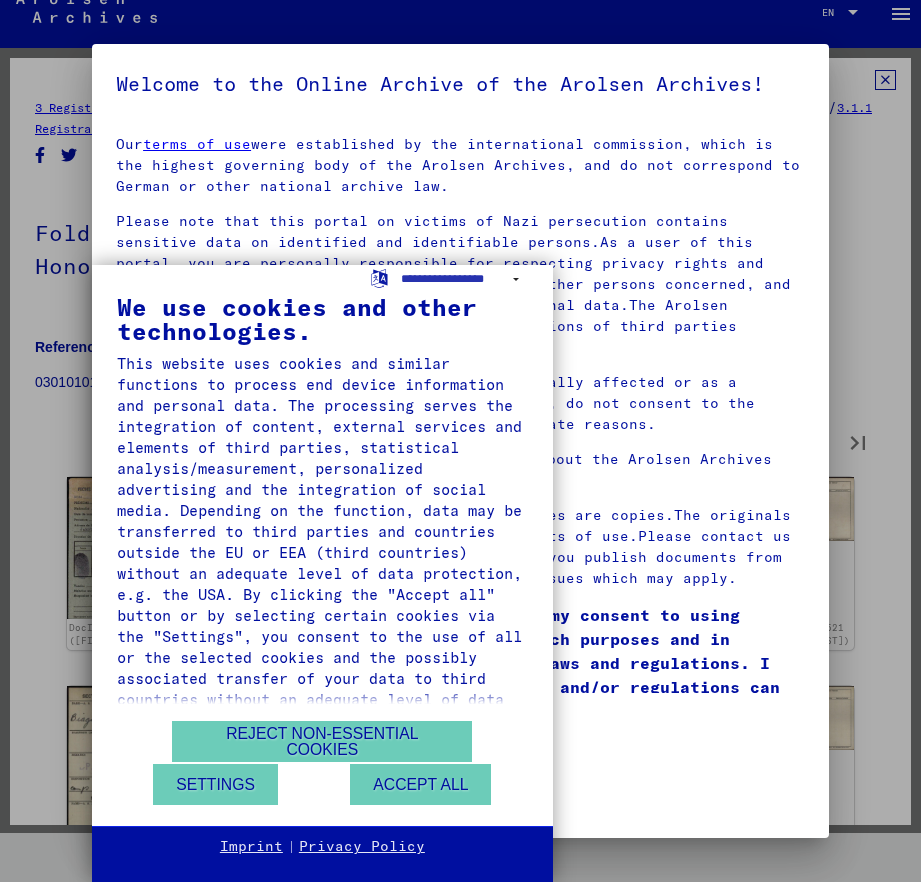 type on "*" 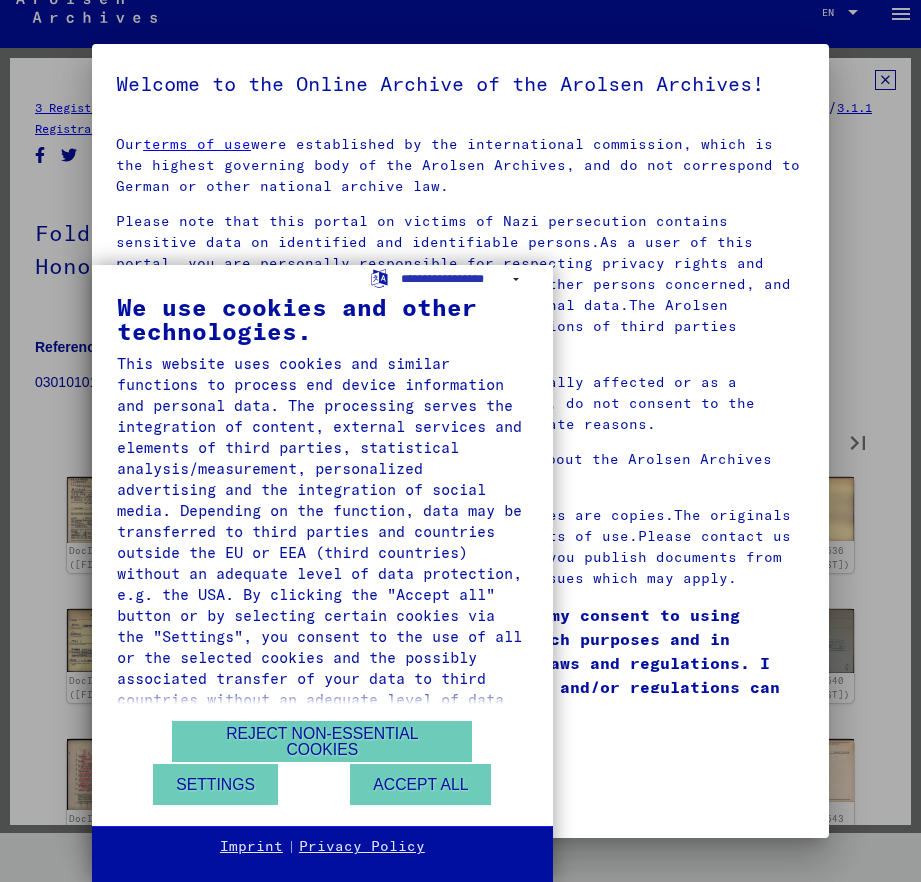 type on "*" 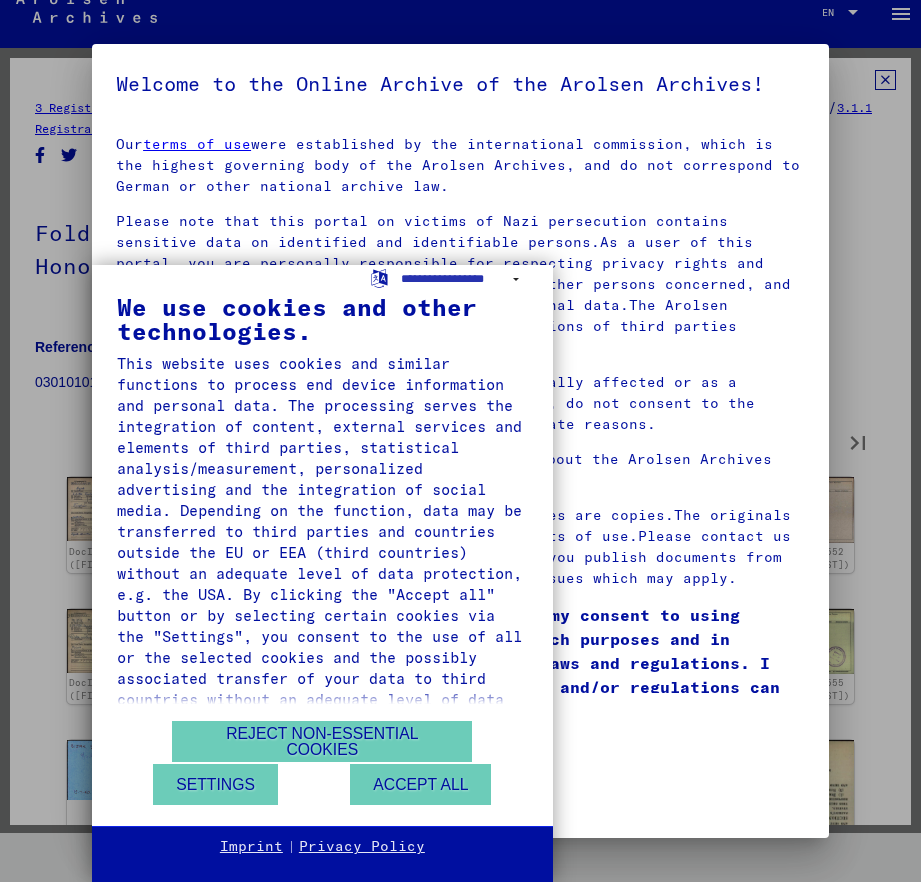type on "*" 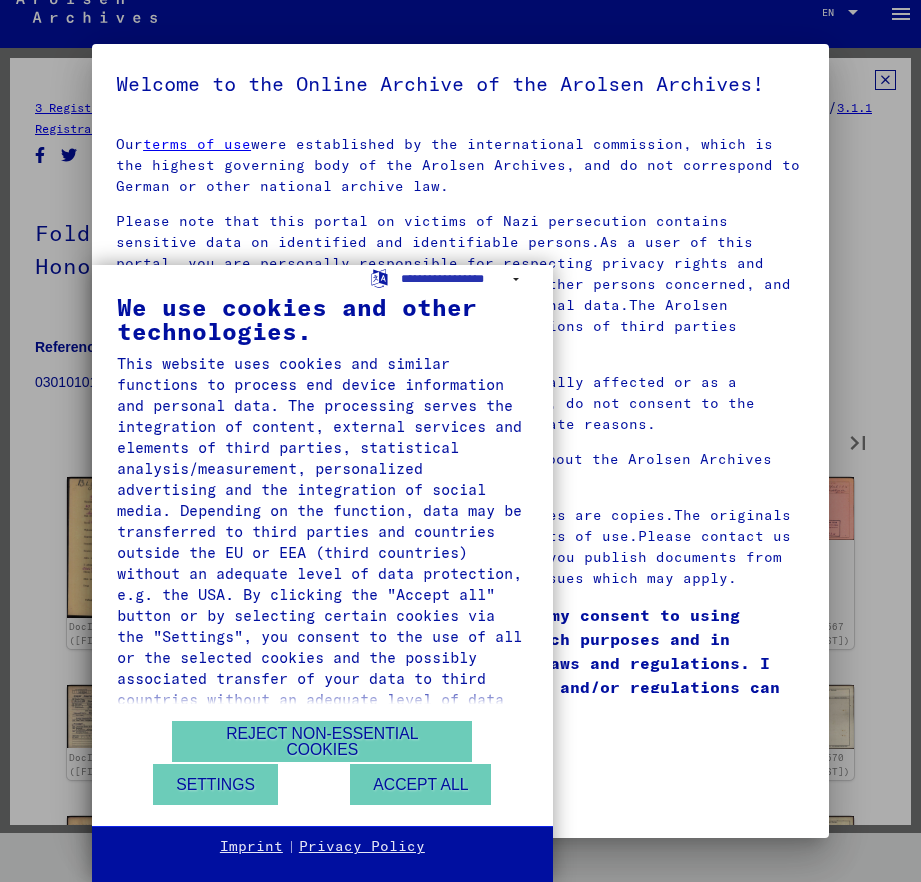 type on "*" 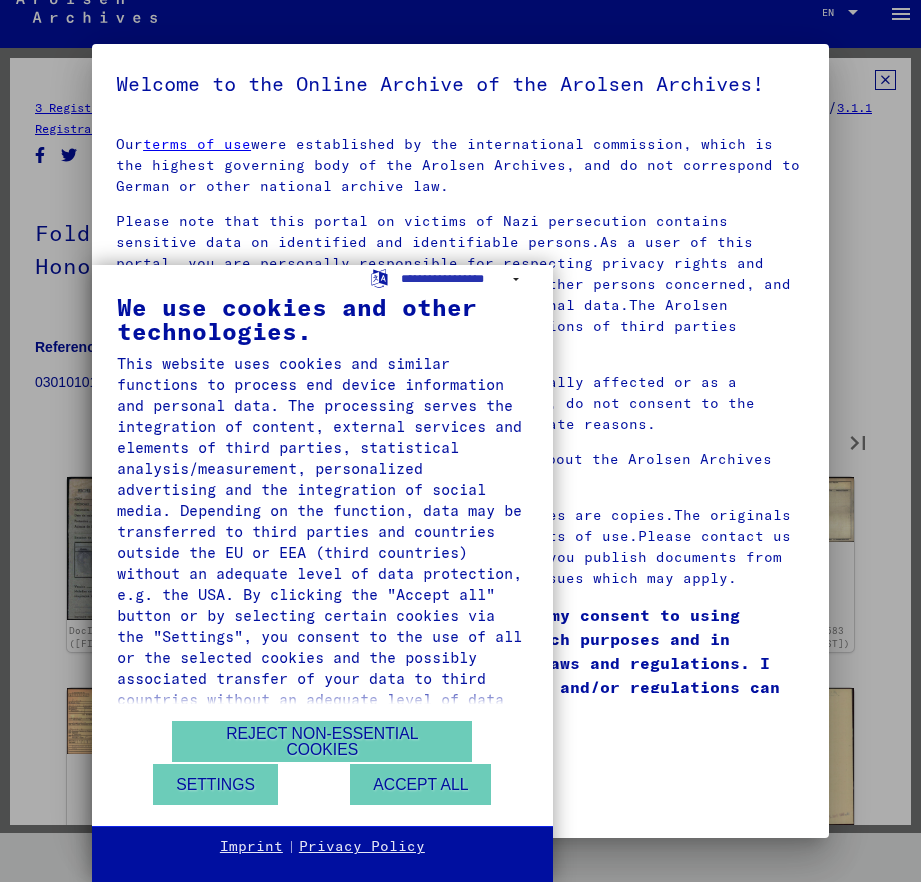 type on "*" 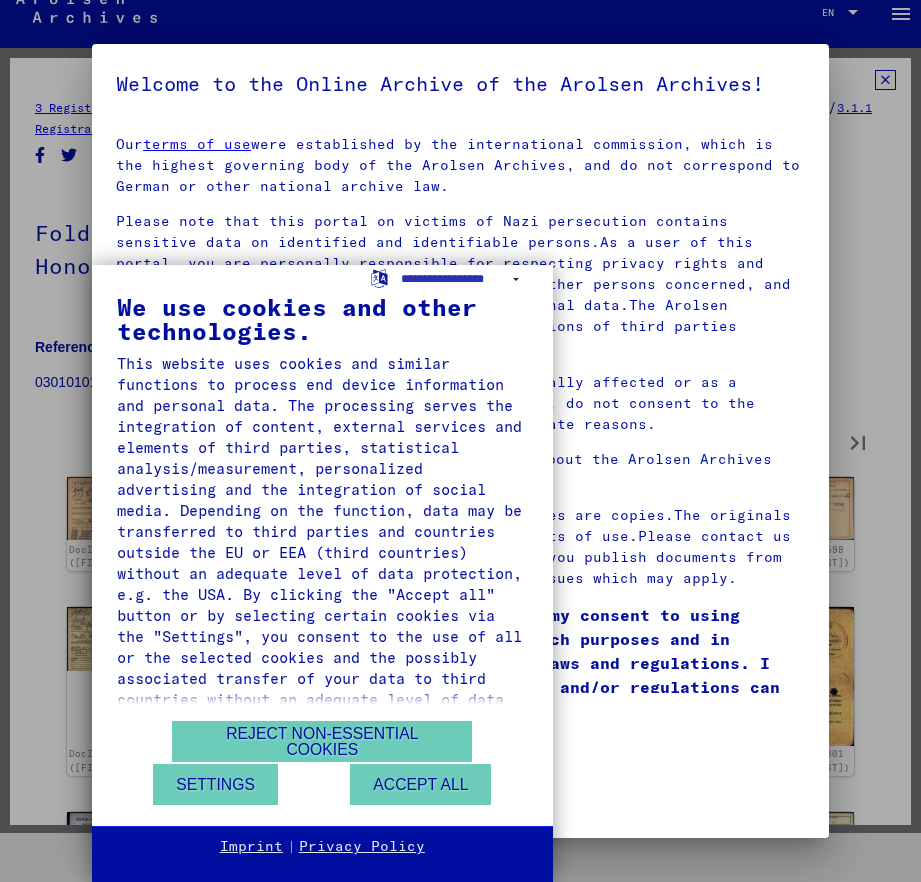 type on "*" 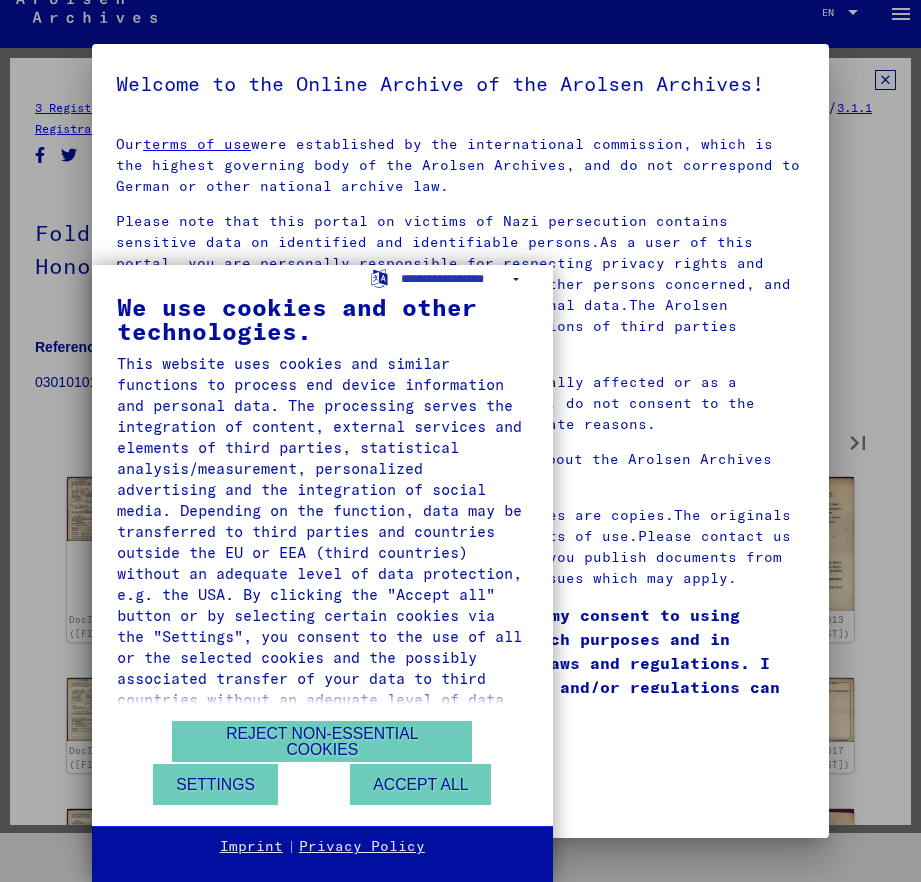 type on "**" 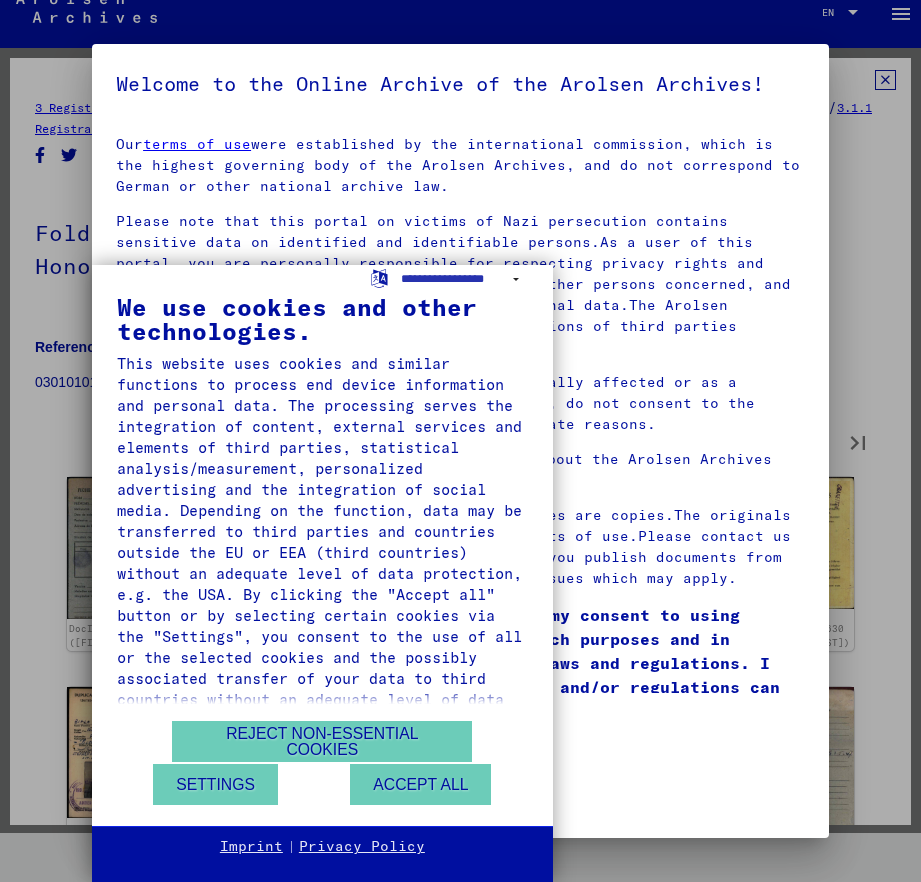 type on "**" 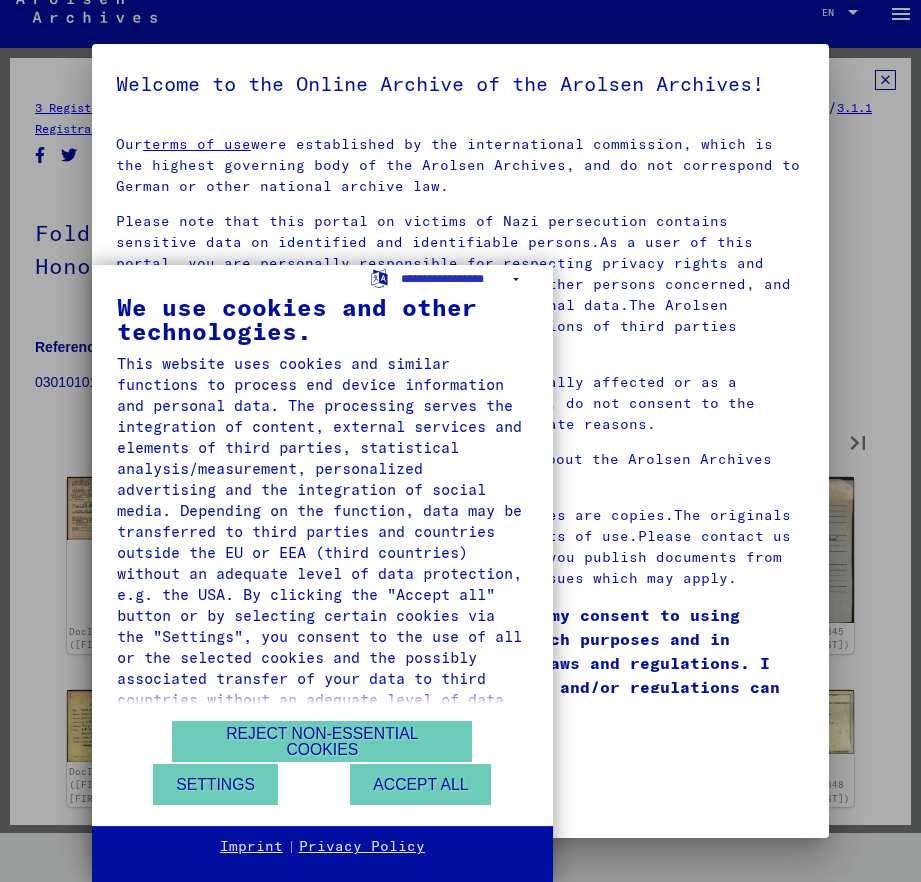 type on "**" 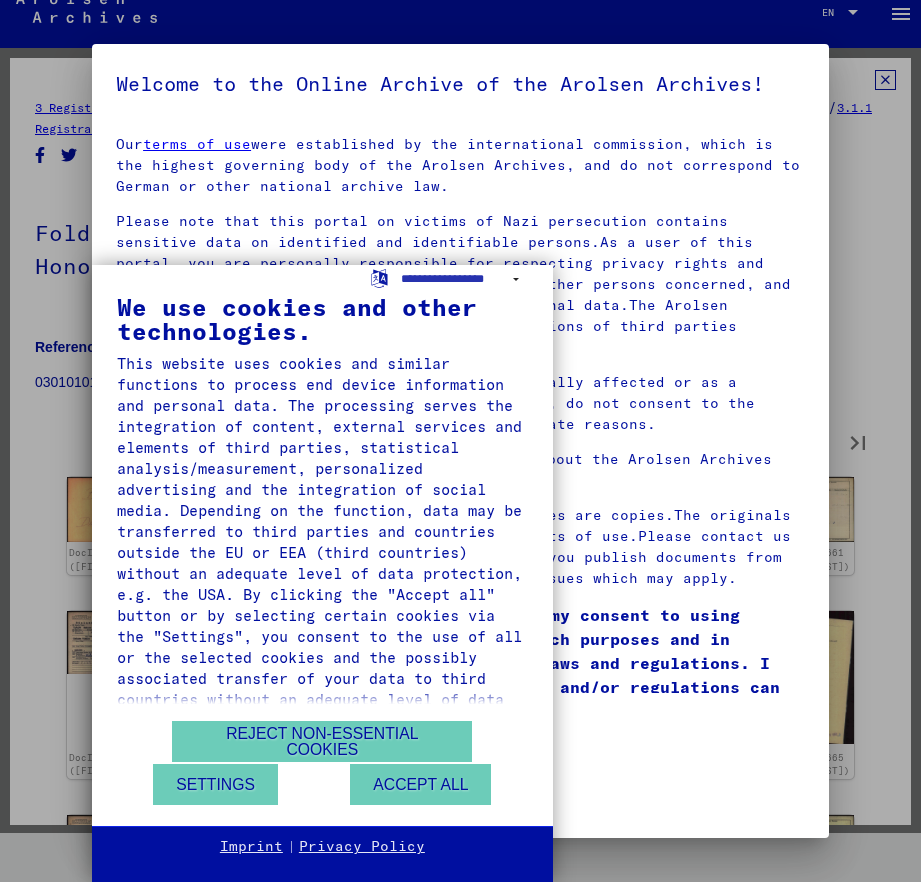 type on "**" 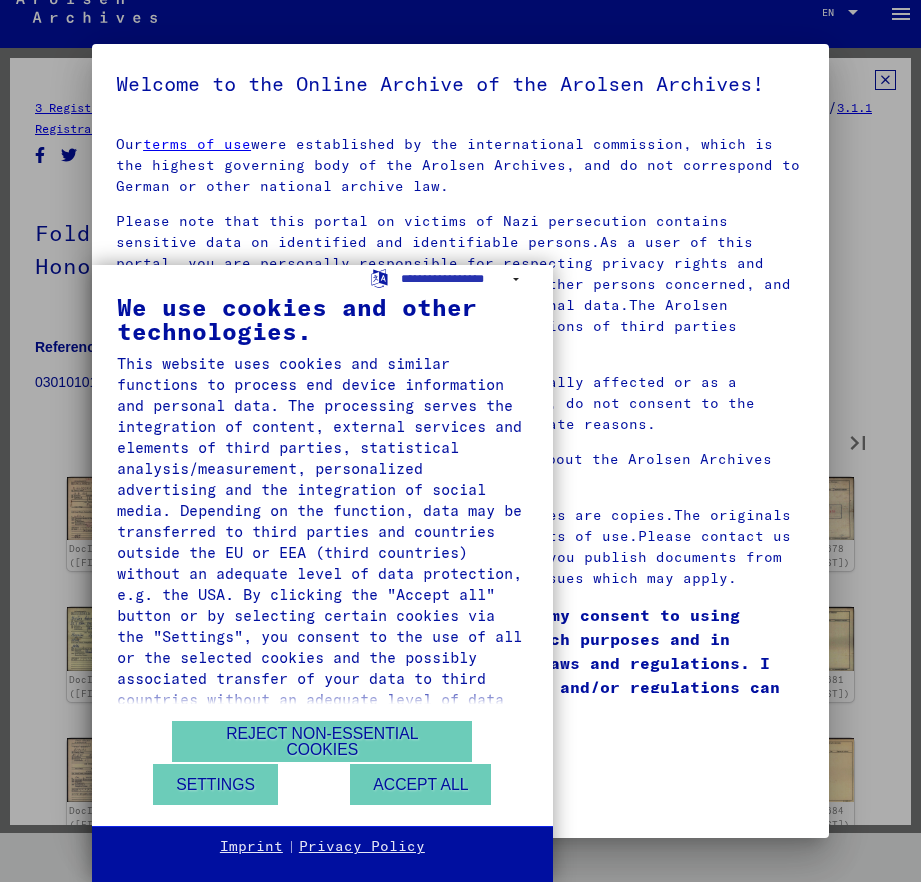 type on "**" 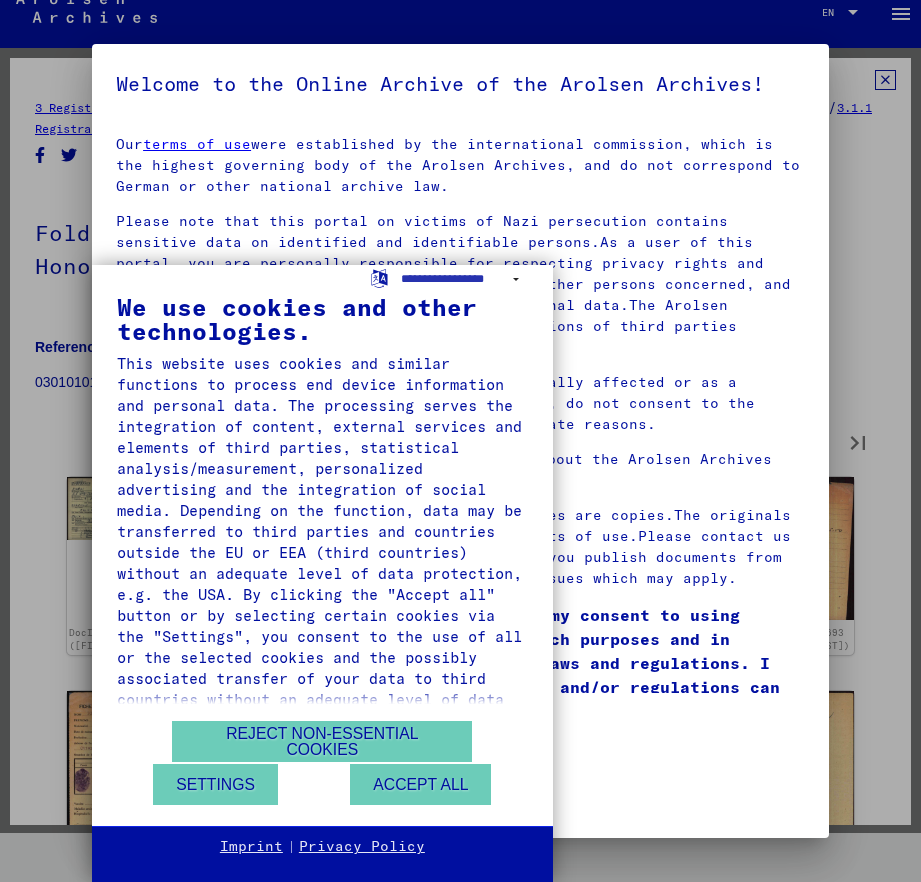type on "**" 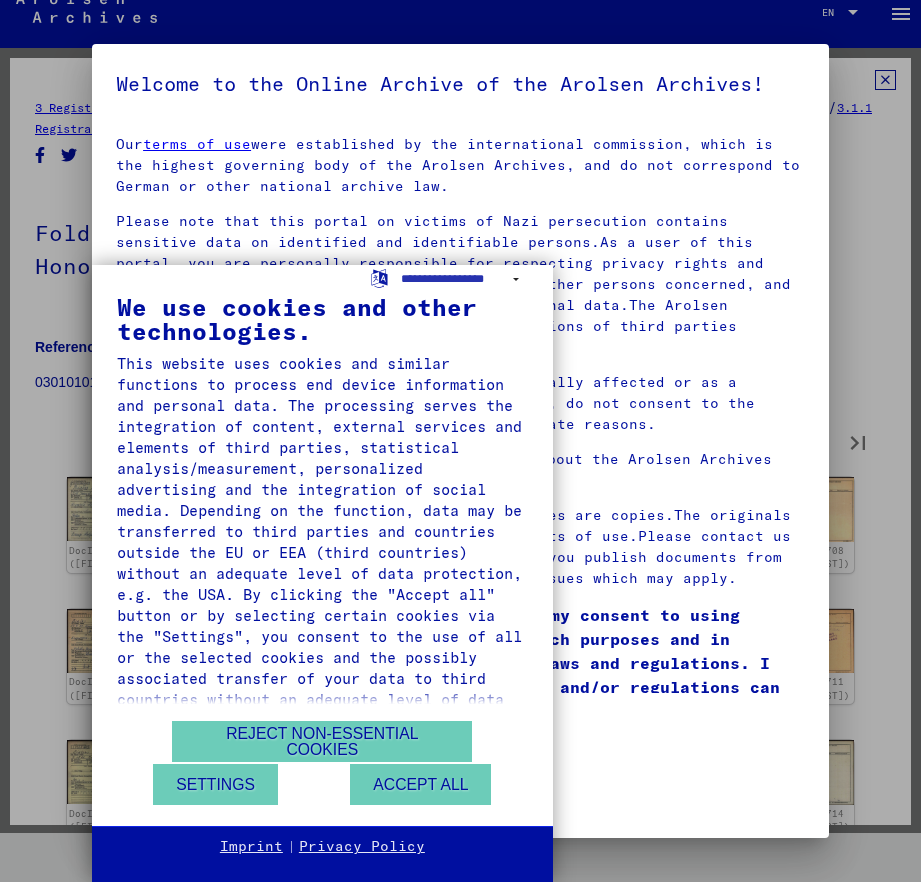 type on "**" 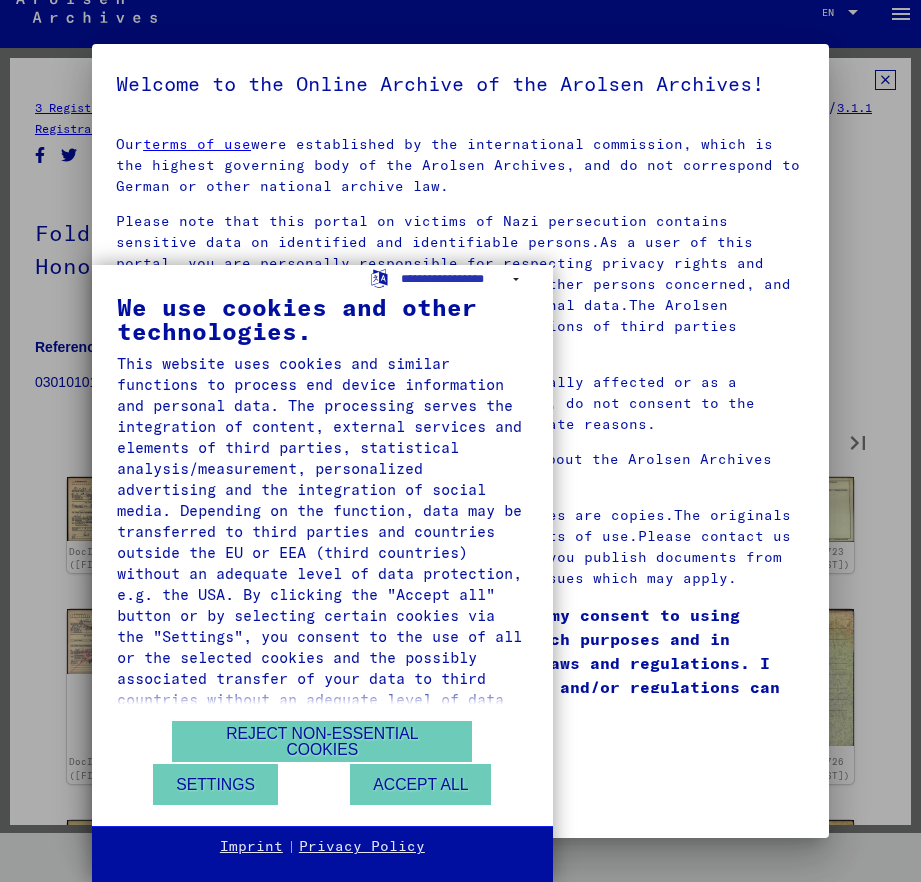 type on "**" 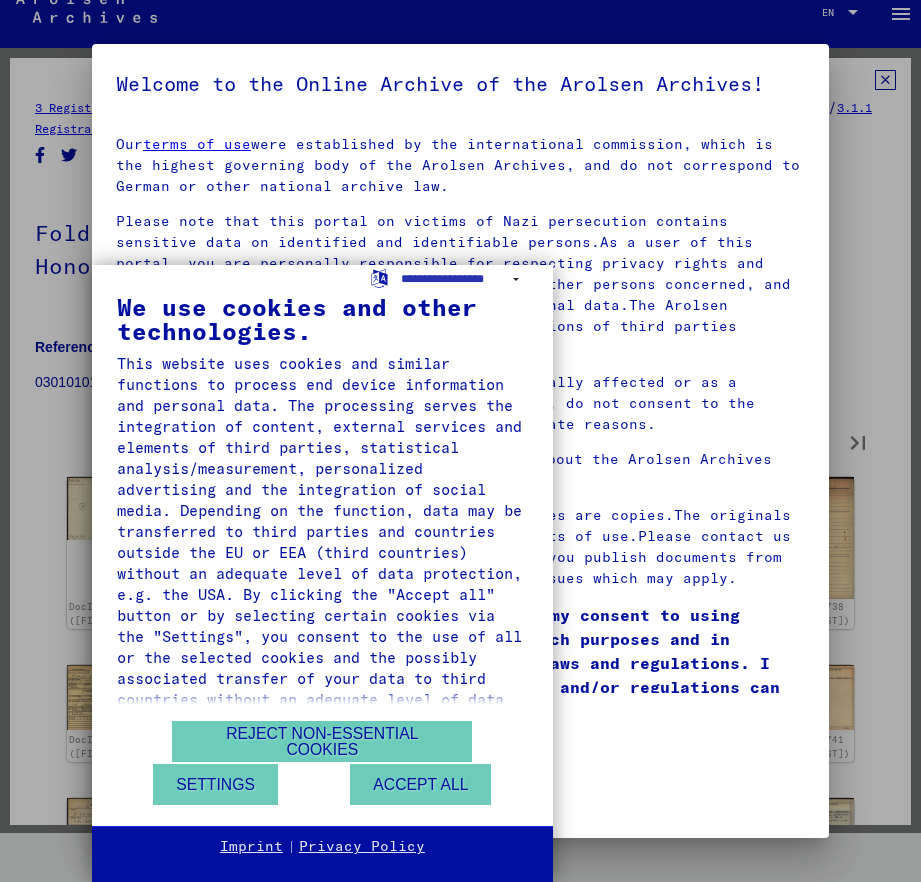 type on "**" 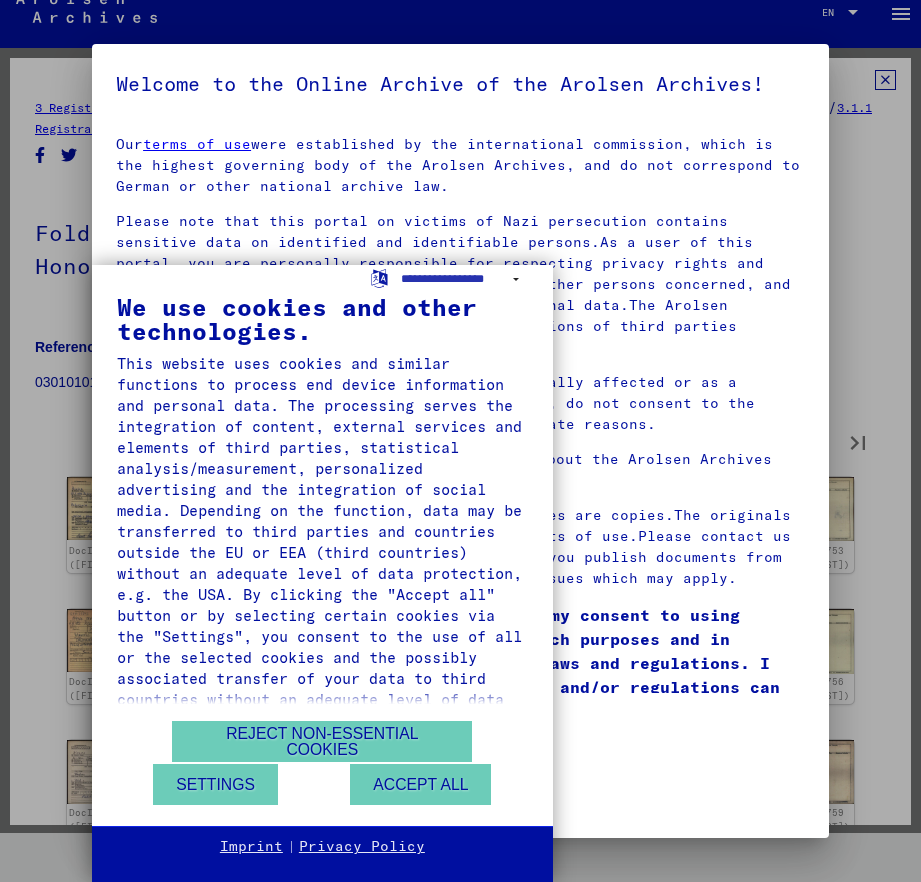 type on "**" 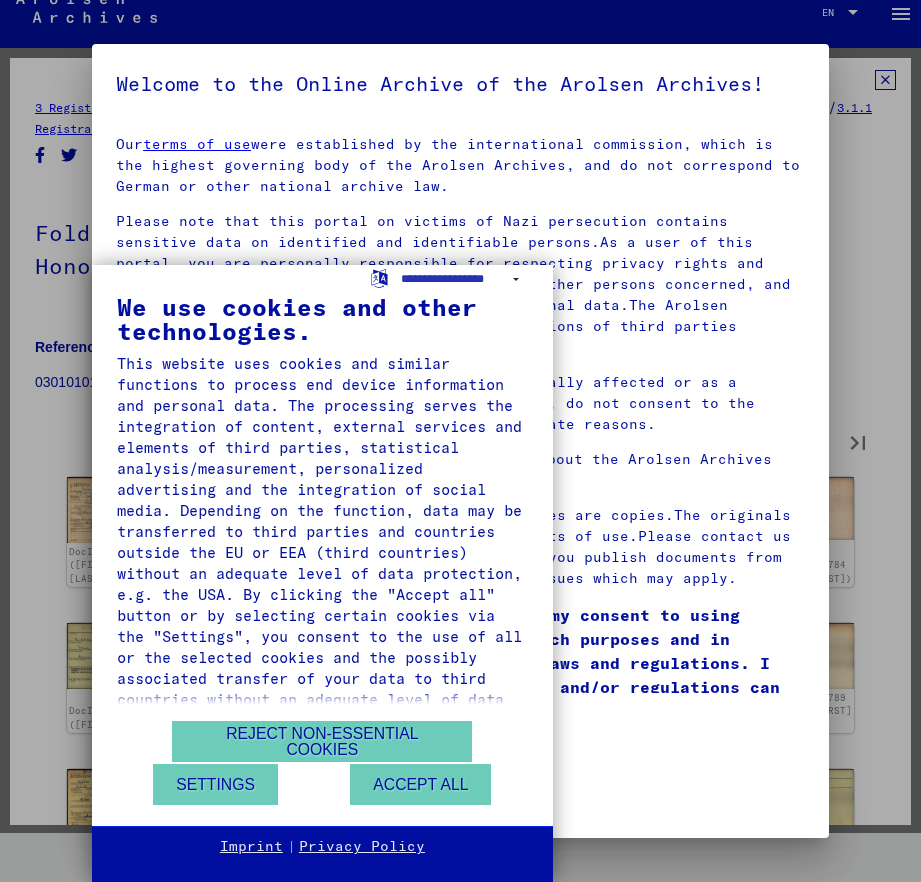 type on "**" 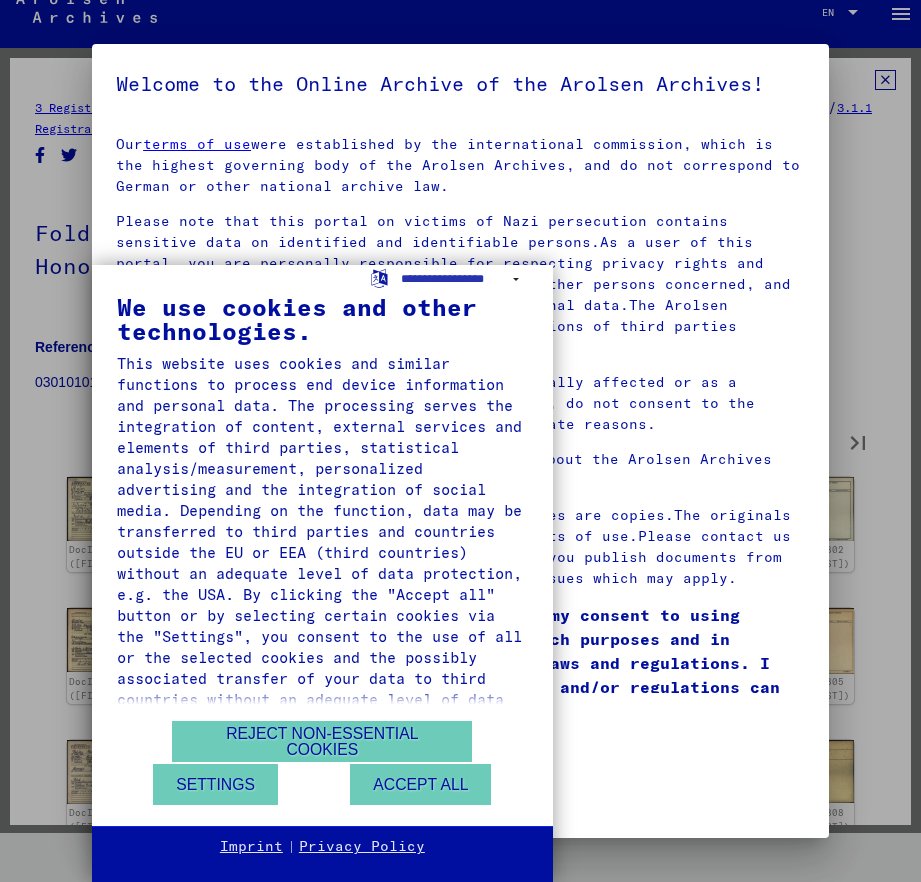 type on "**" 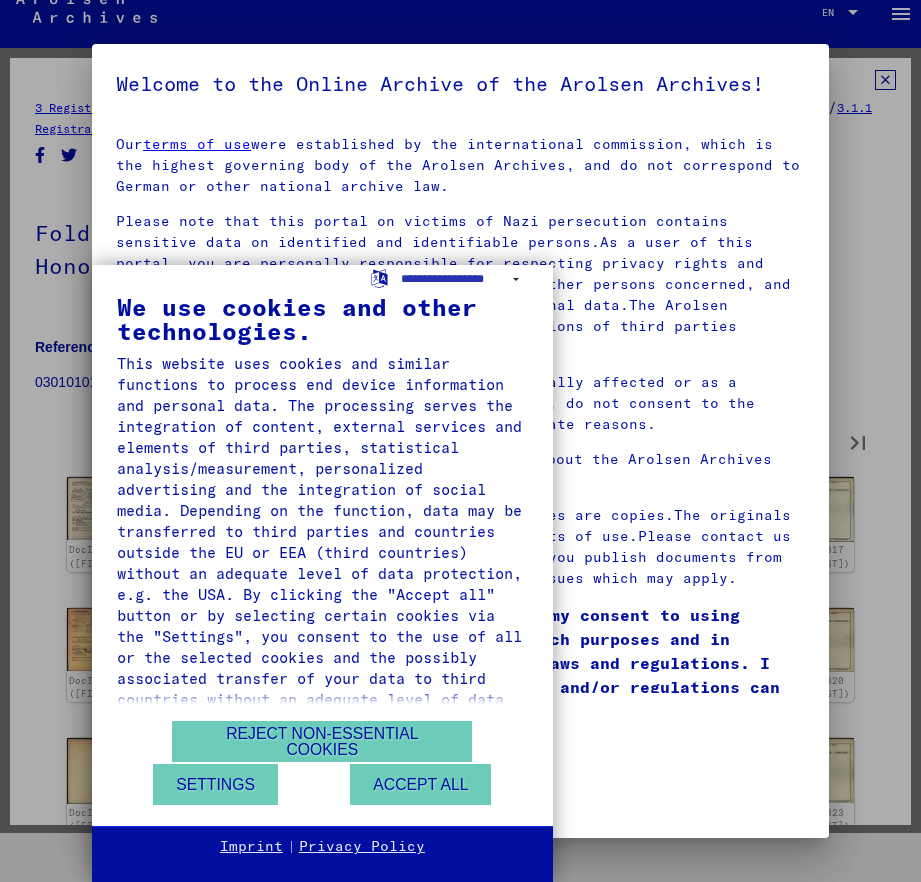 type on "**" 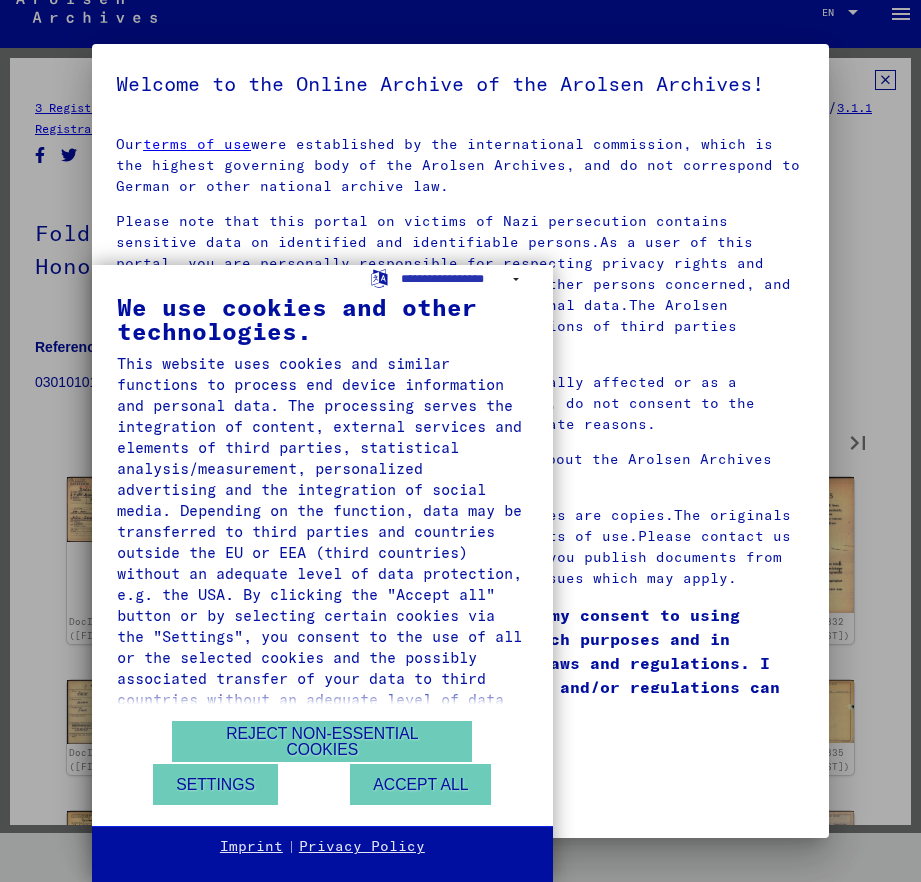 type on "**" 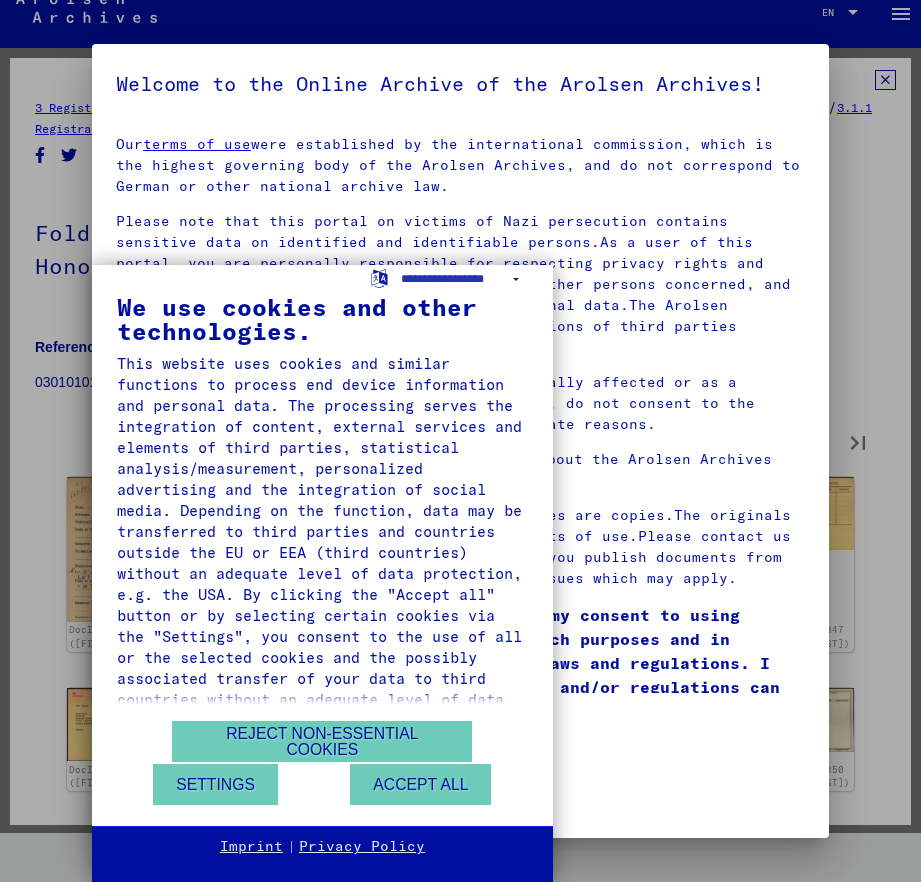 type on "**" 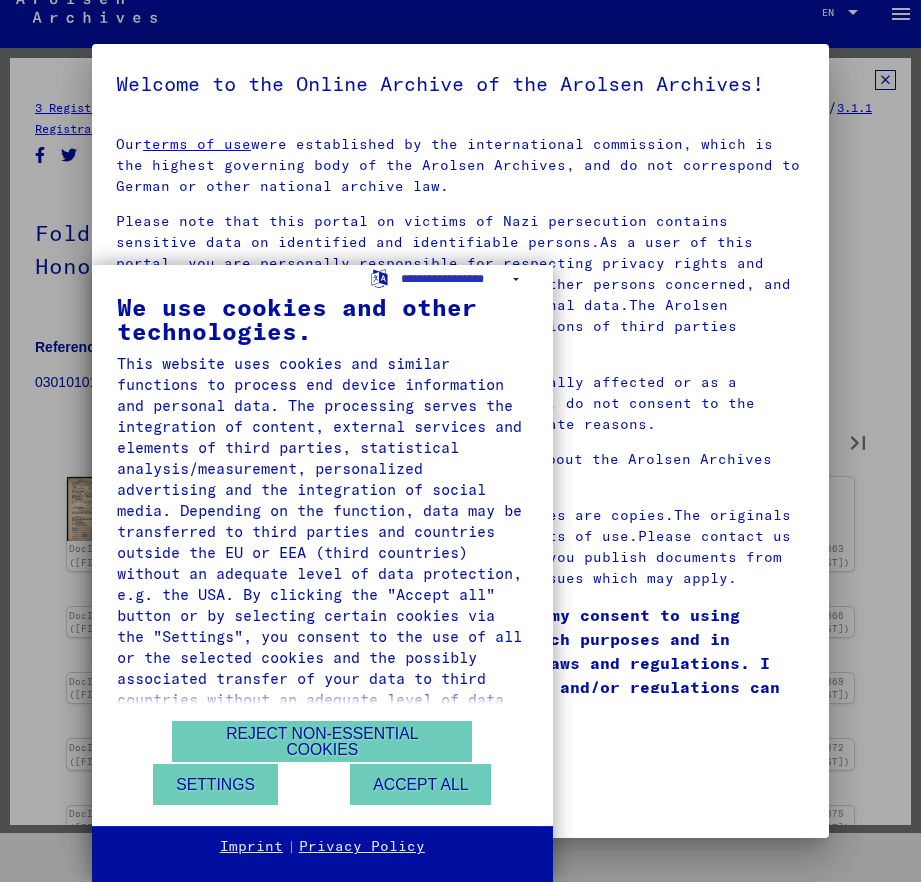 type on "**" 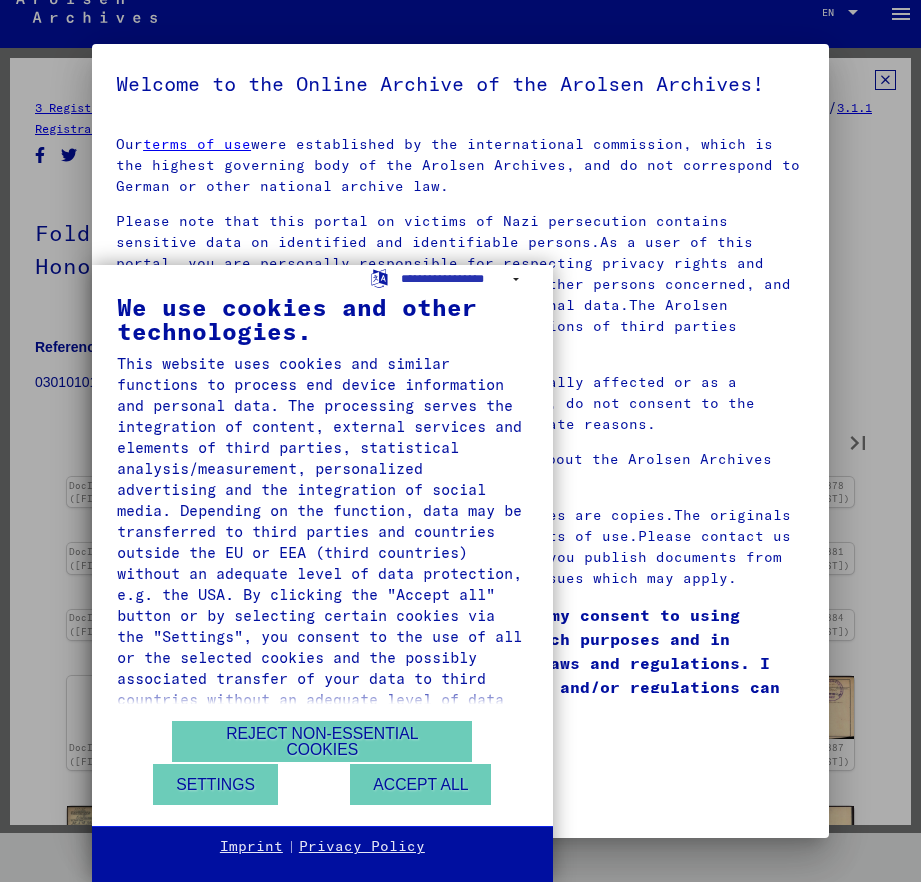 type on "**" 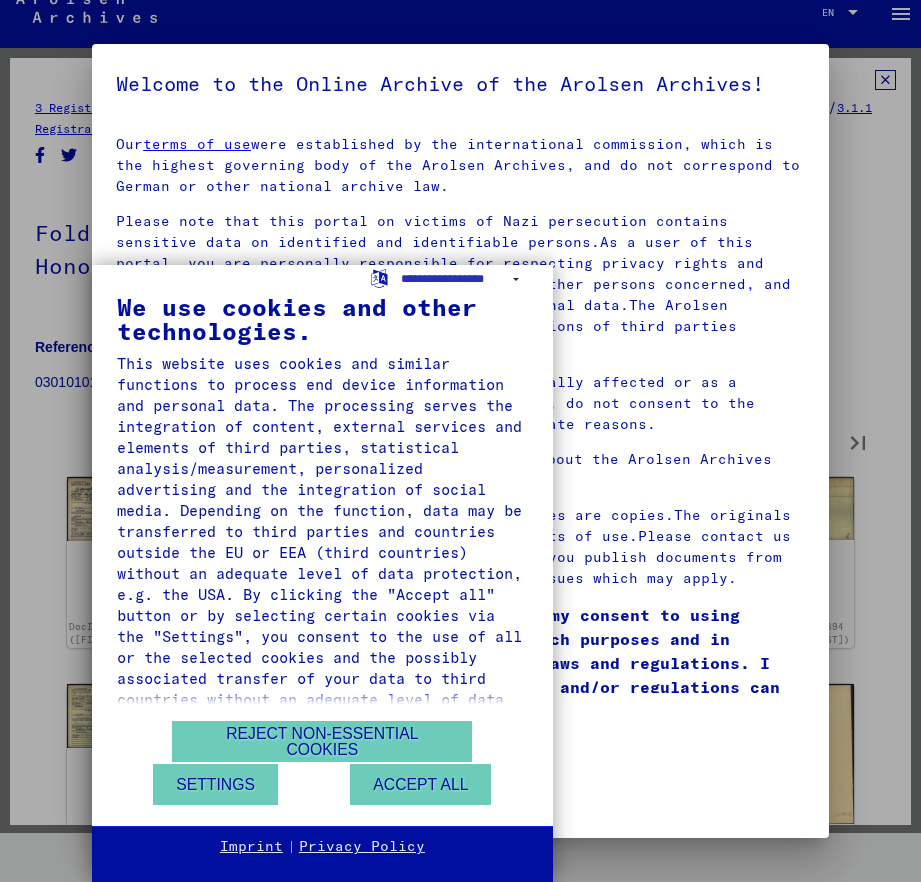 type on "**" 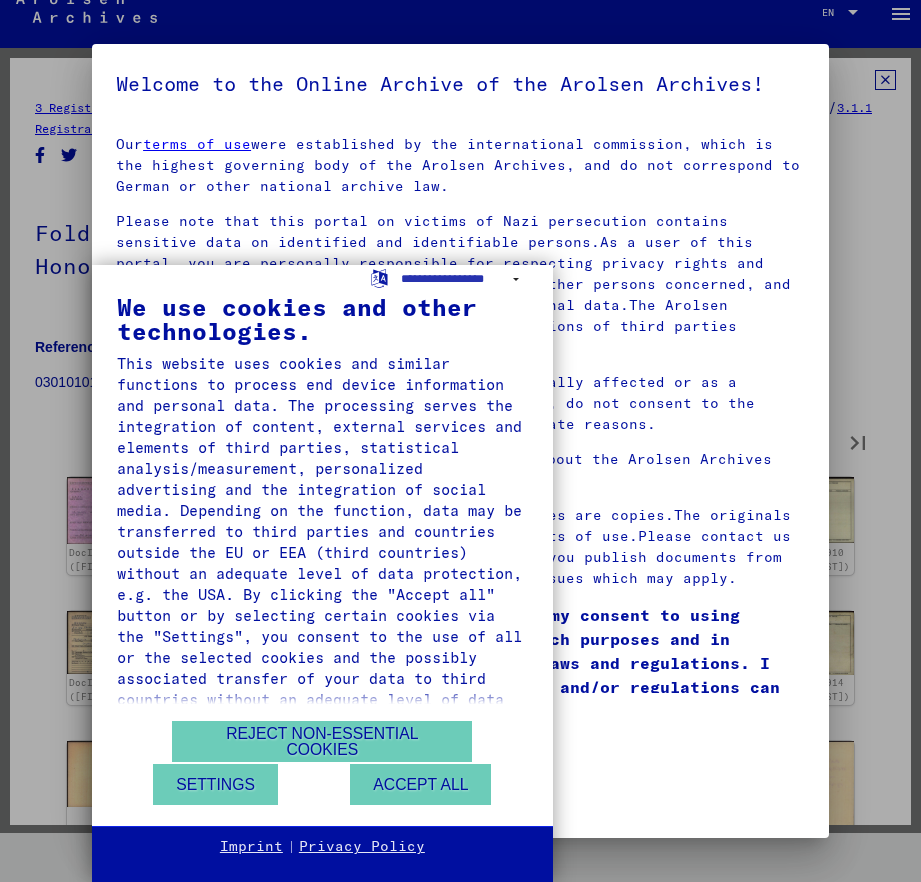 type on "**" 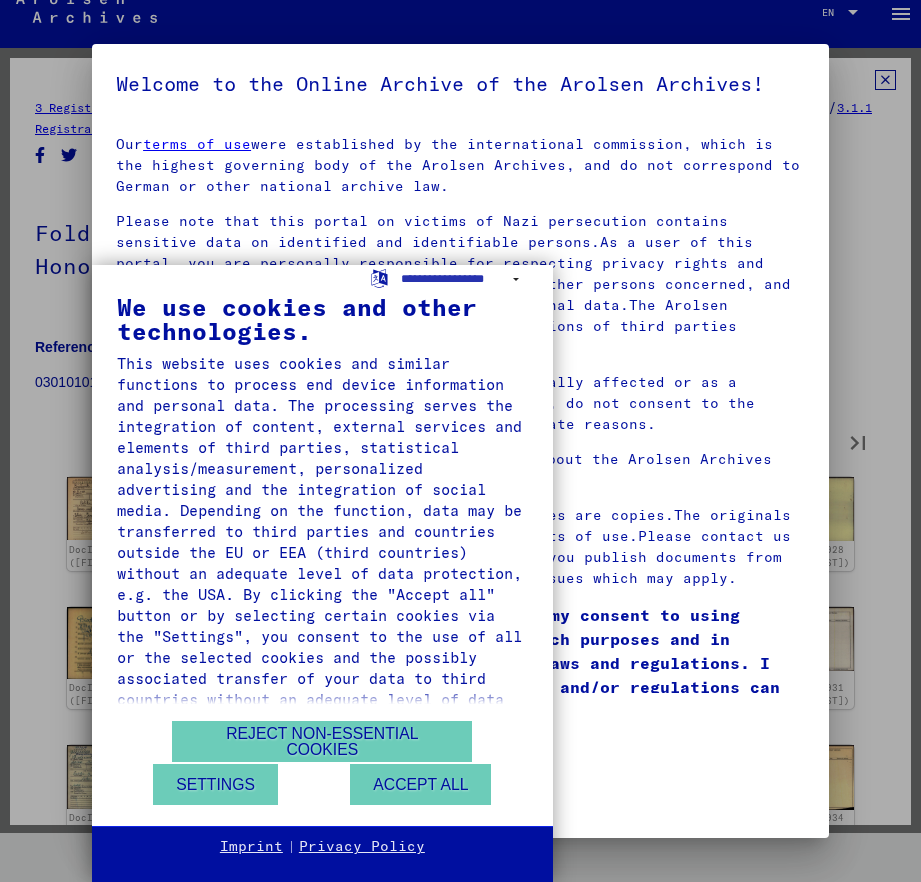 type on "**" 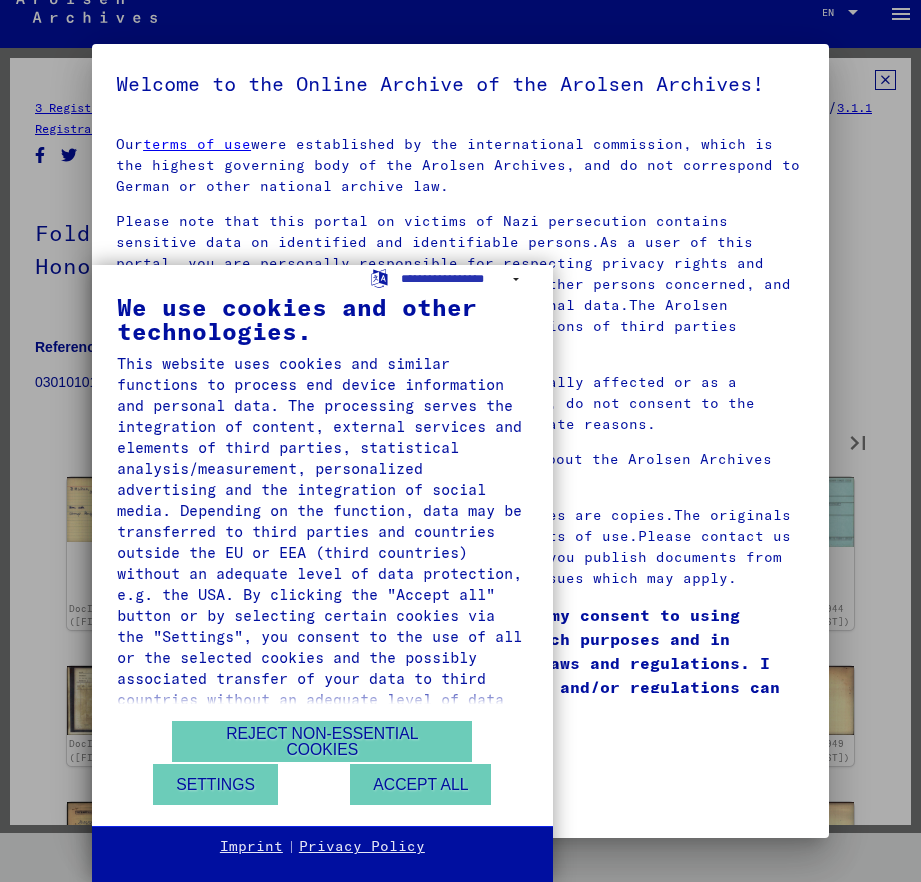 type on "**" 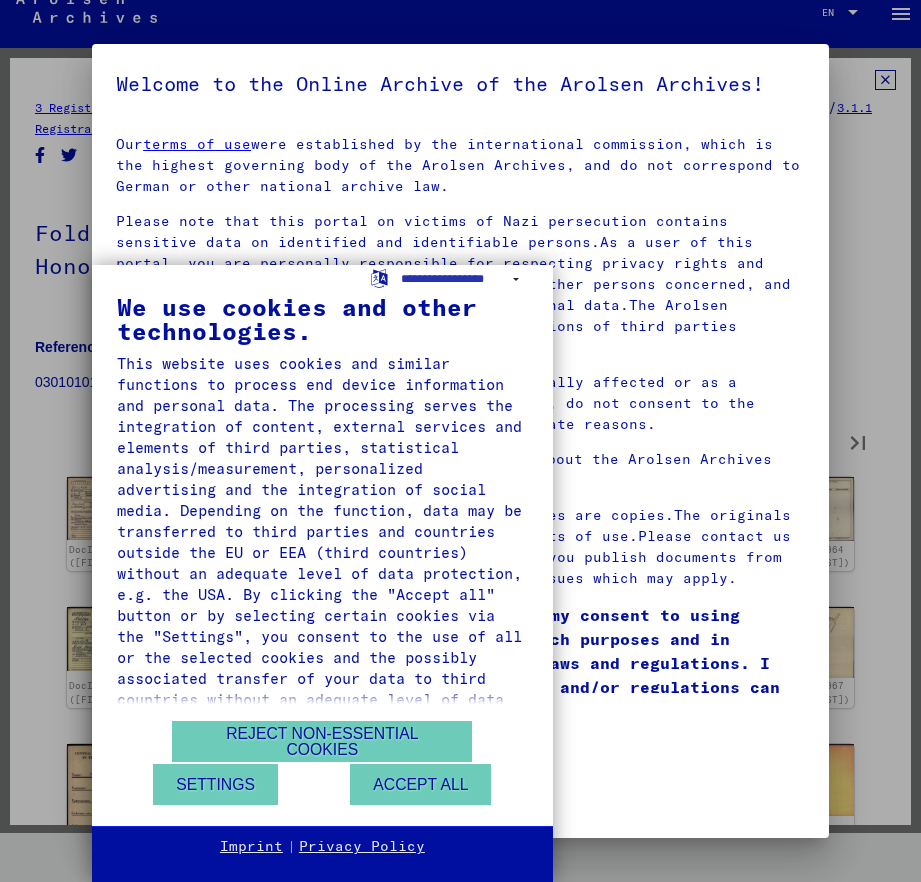 type on "**" 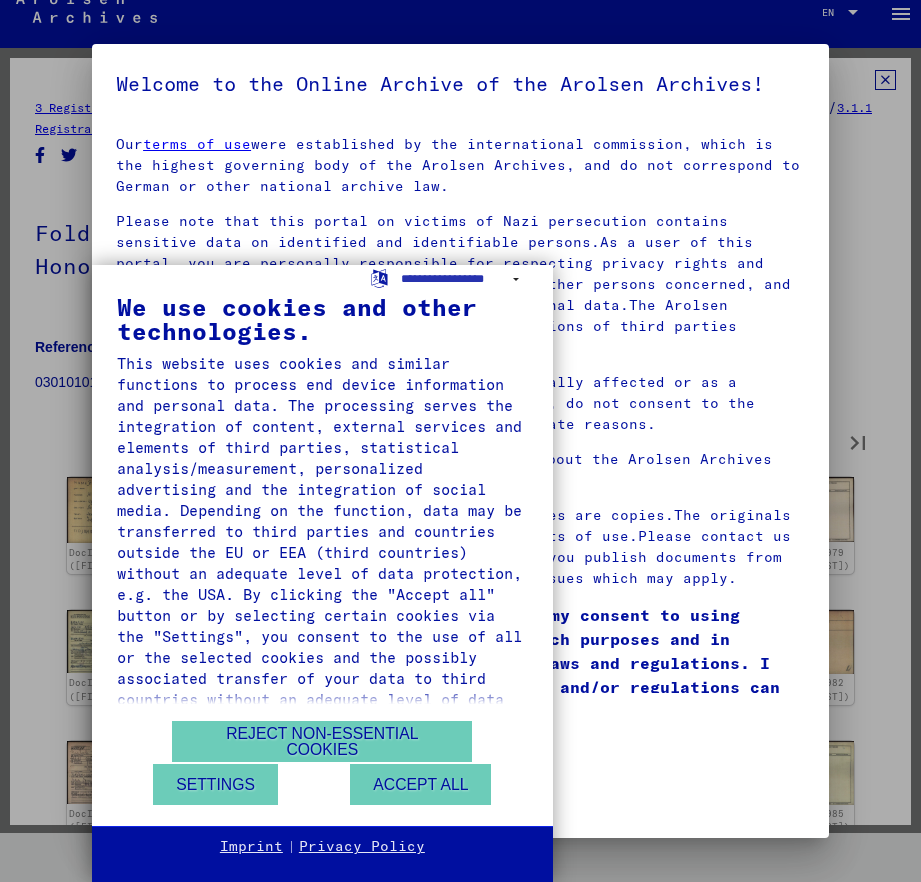 type on "**" 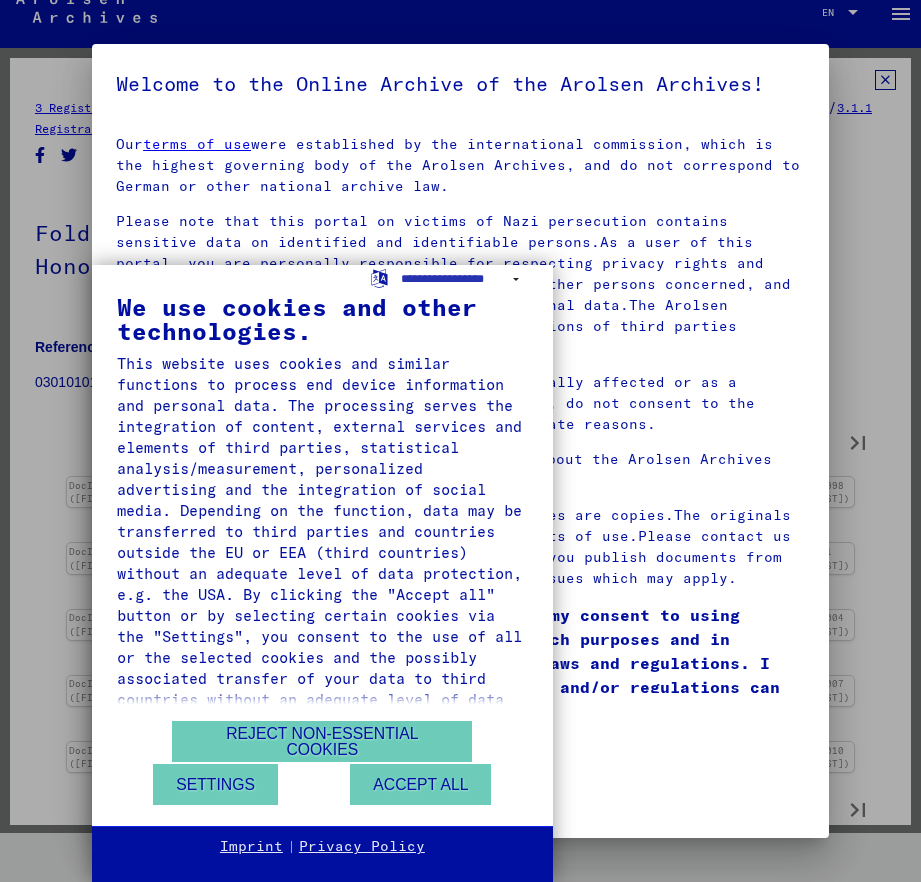 type on "**" 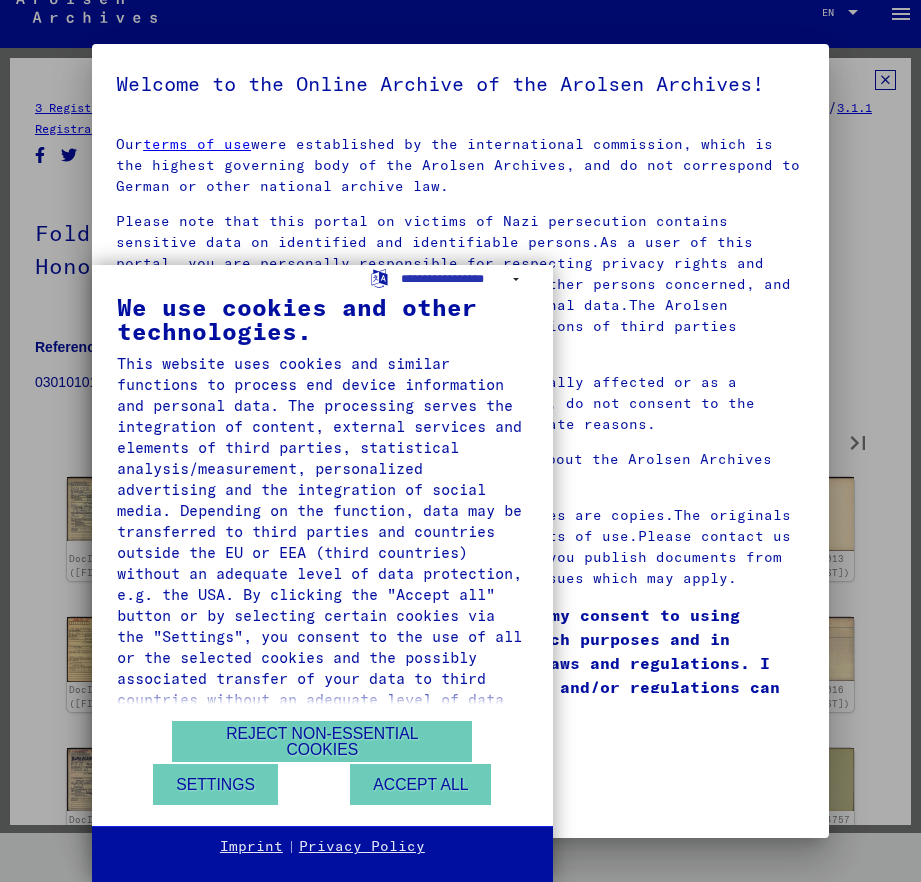 type on "**" 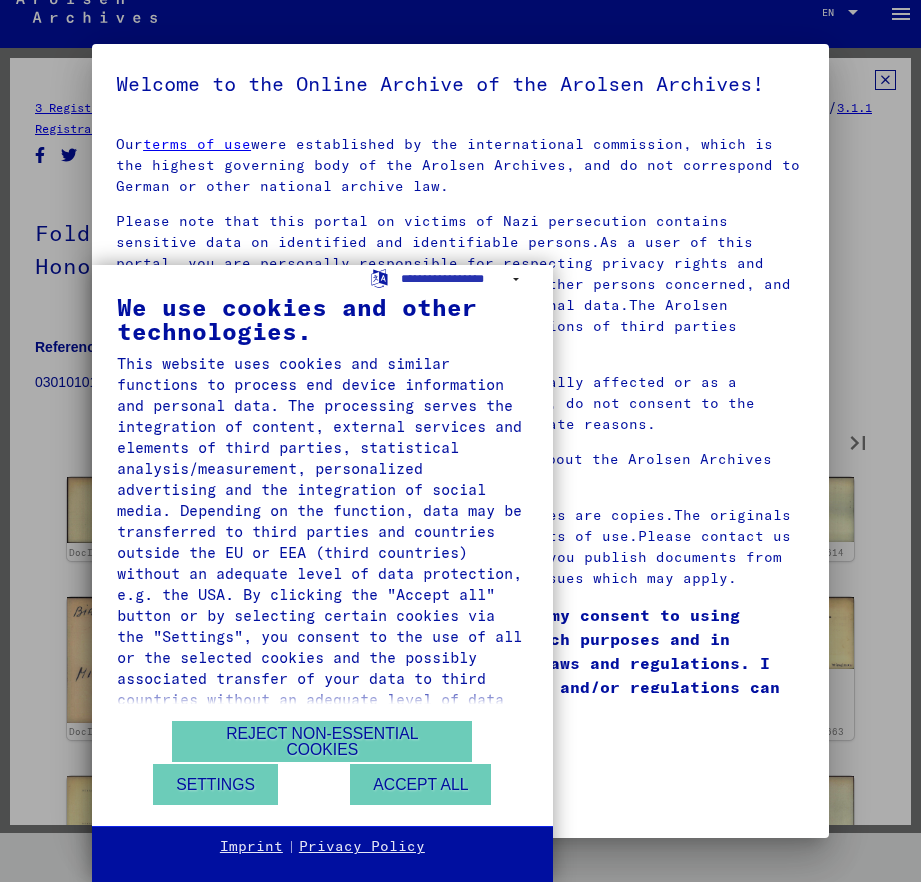 type on "**" 